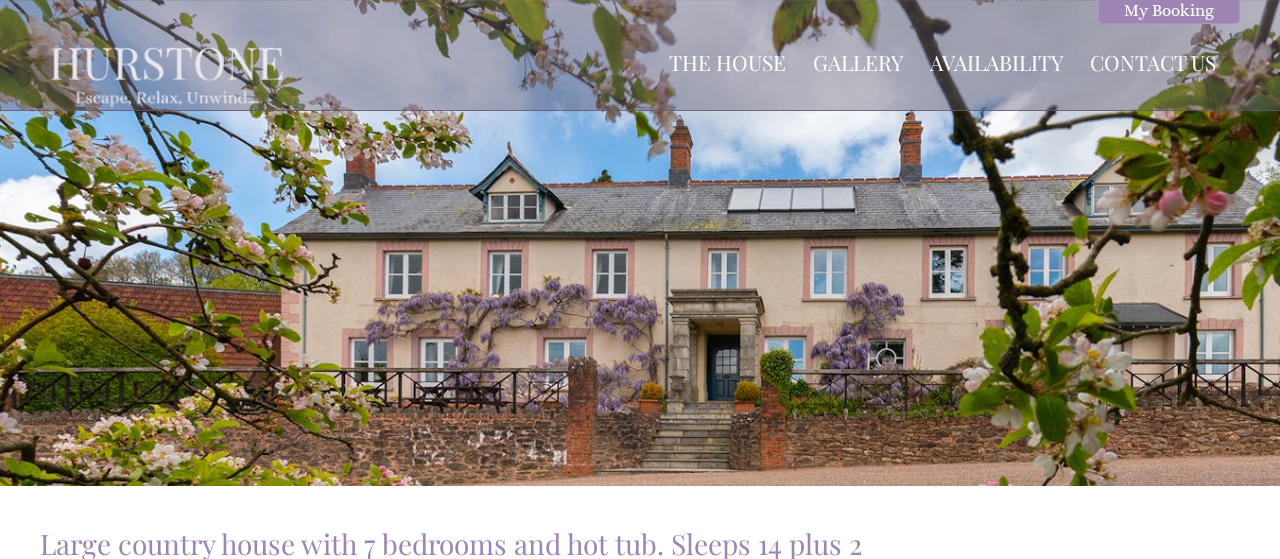 scroll, scrollTop: 0, scrollLeft: 0, axis: both 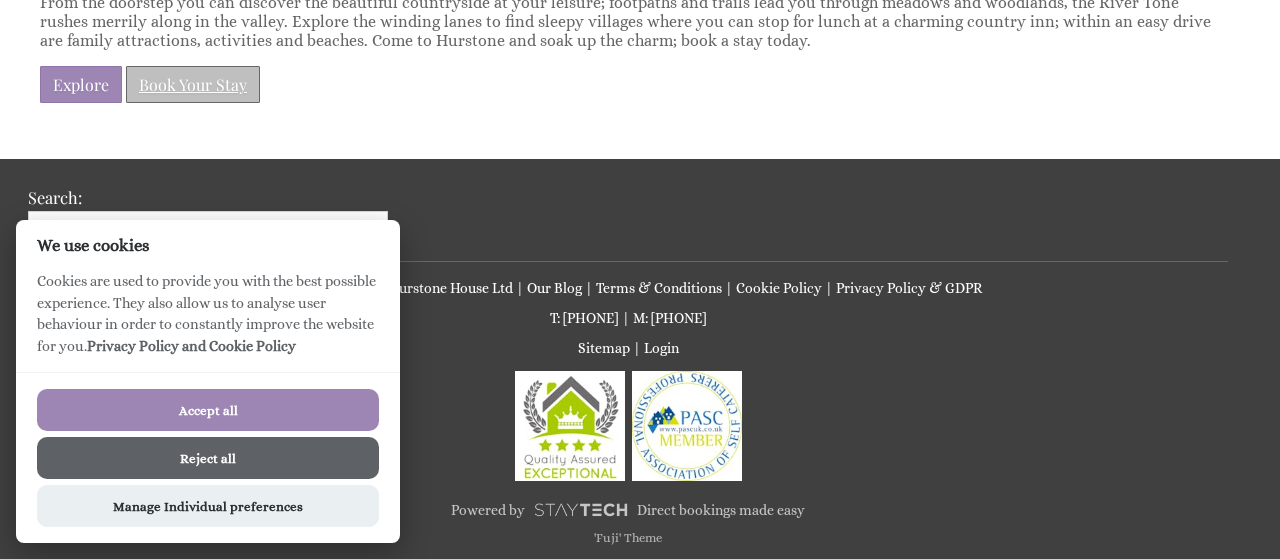 click on "Book Your Stay" at bounding box center (193, 84) 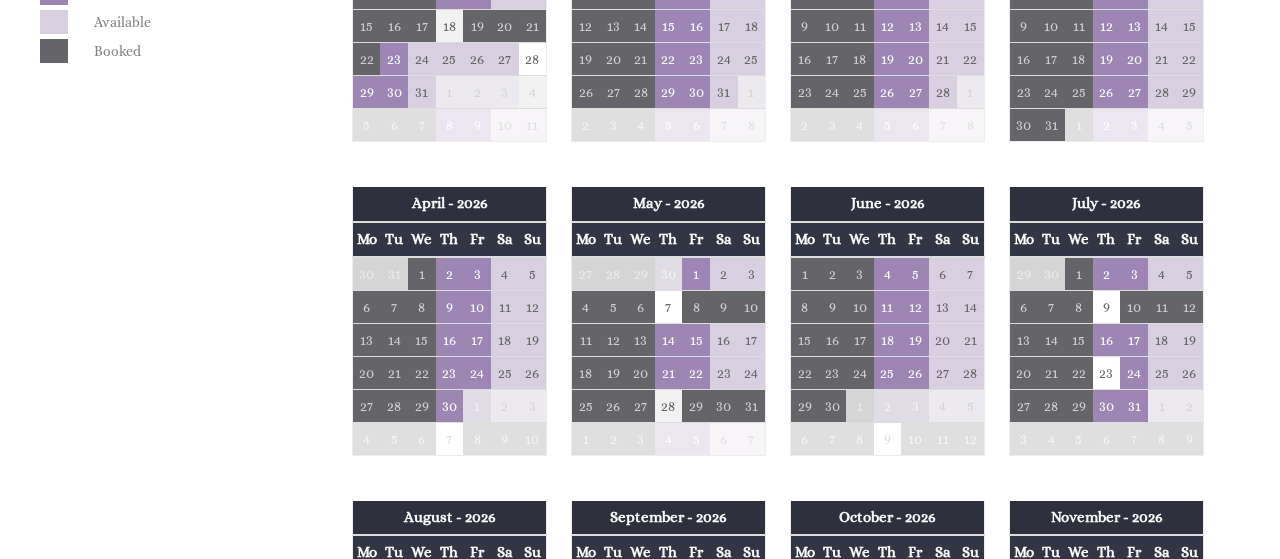 scroll, scrollTop: 1050, scrollLeft: 0, axis: vertical 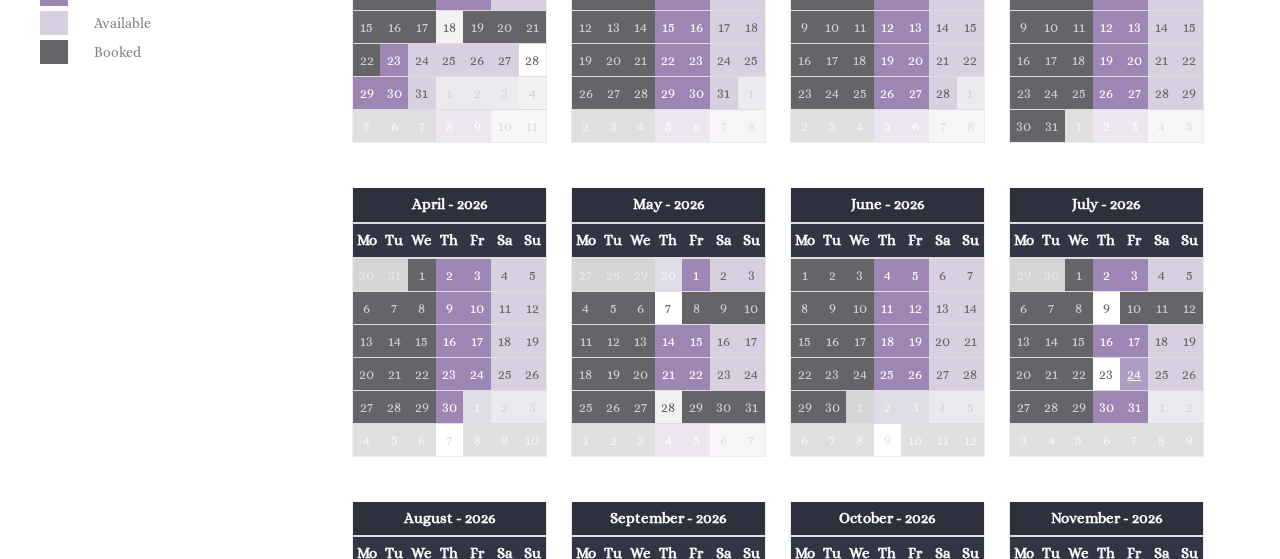 click on "24" at bounding box center [1134, 373] 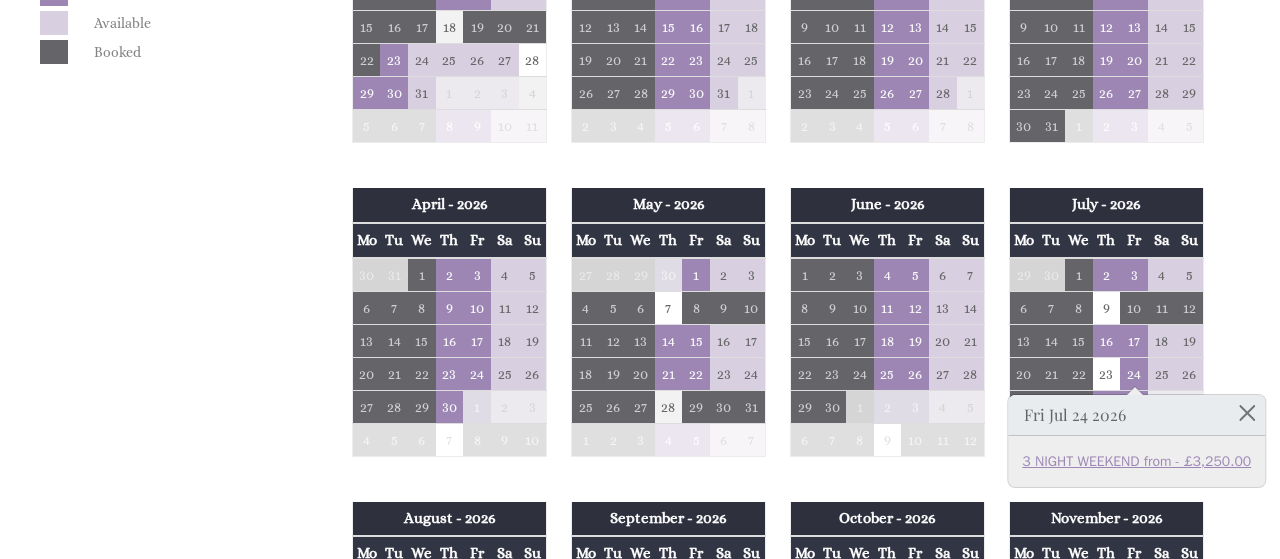click on "3 NIGHT WEEKEND from  - £3,250.00" at bounding box center [1136, 461] 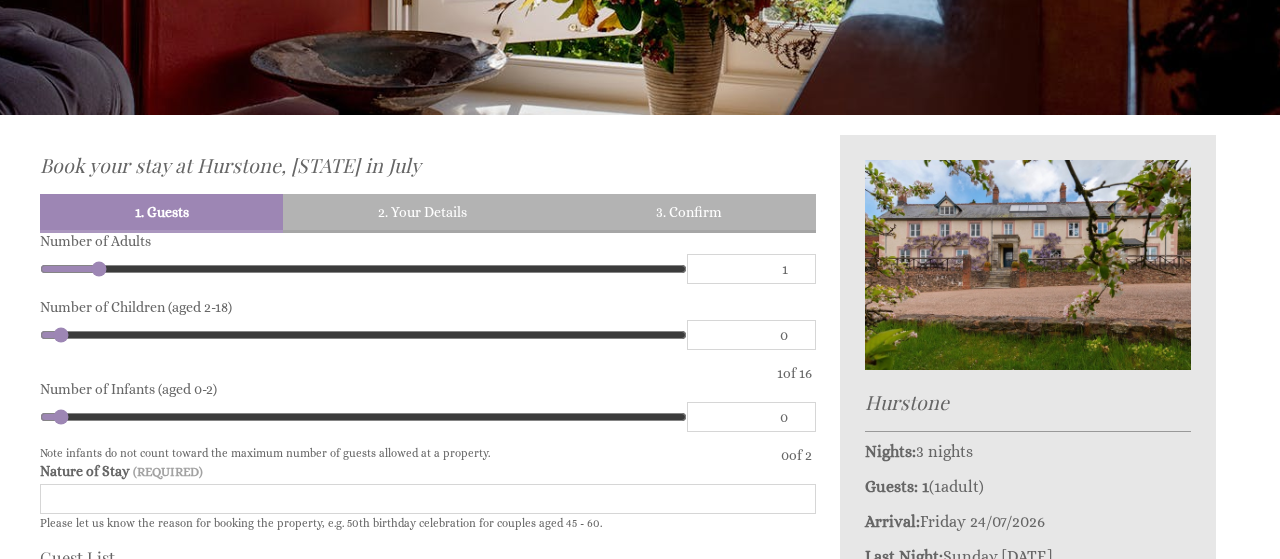 scroll, scrollTop: 372, scrollLeft: 0, axis: vertical 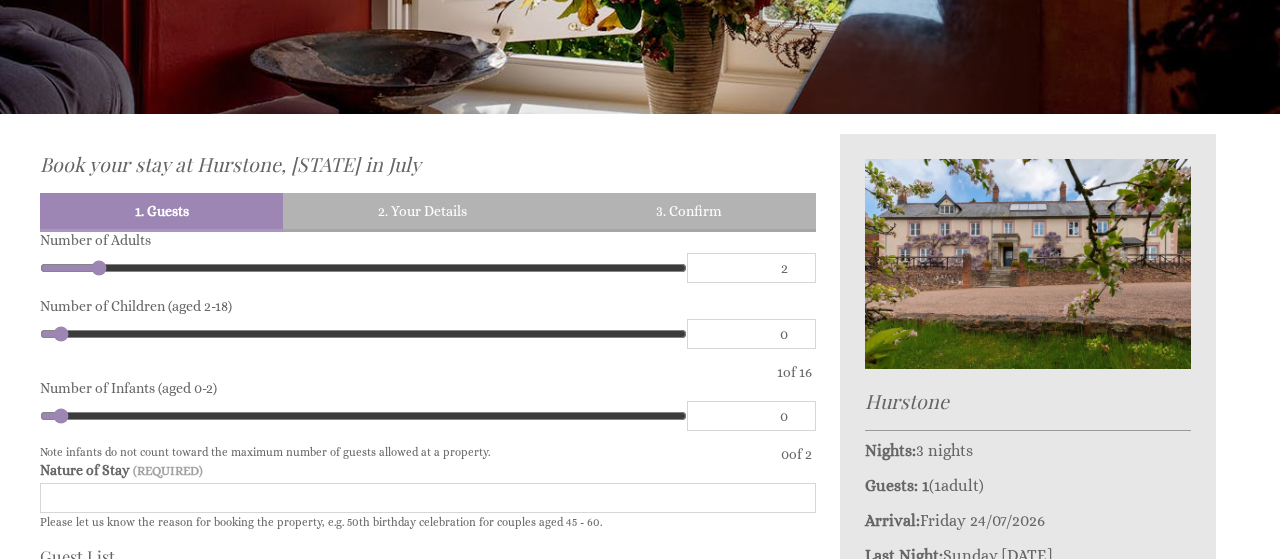 type on "2" 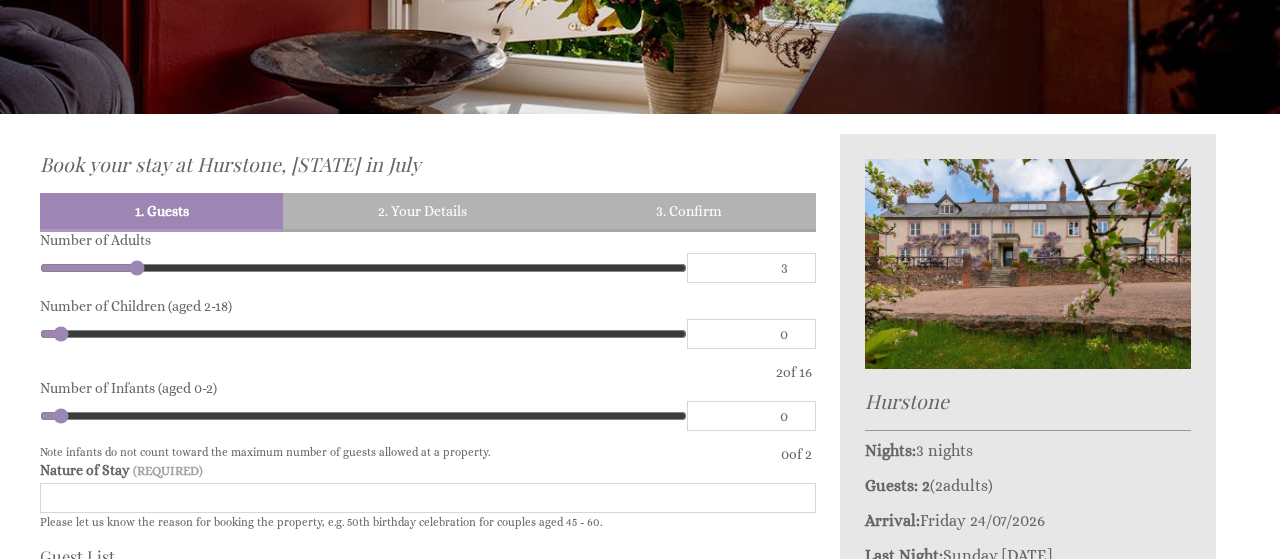 type on "3" 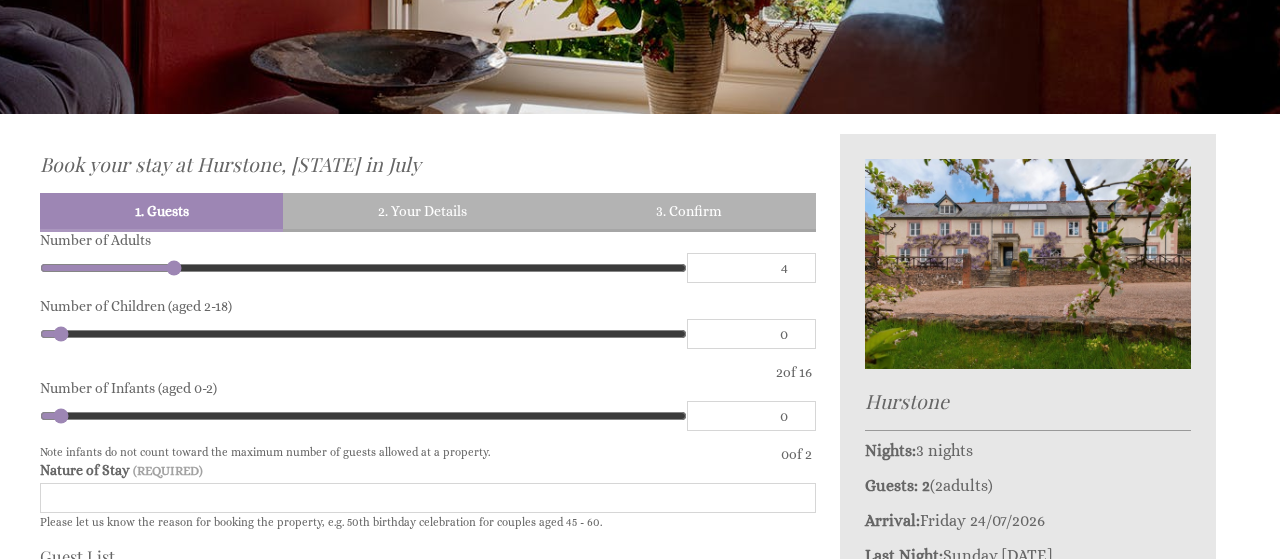 type on "4" 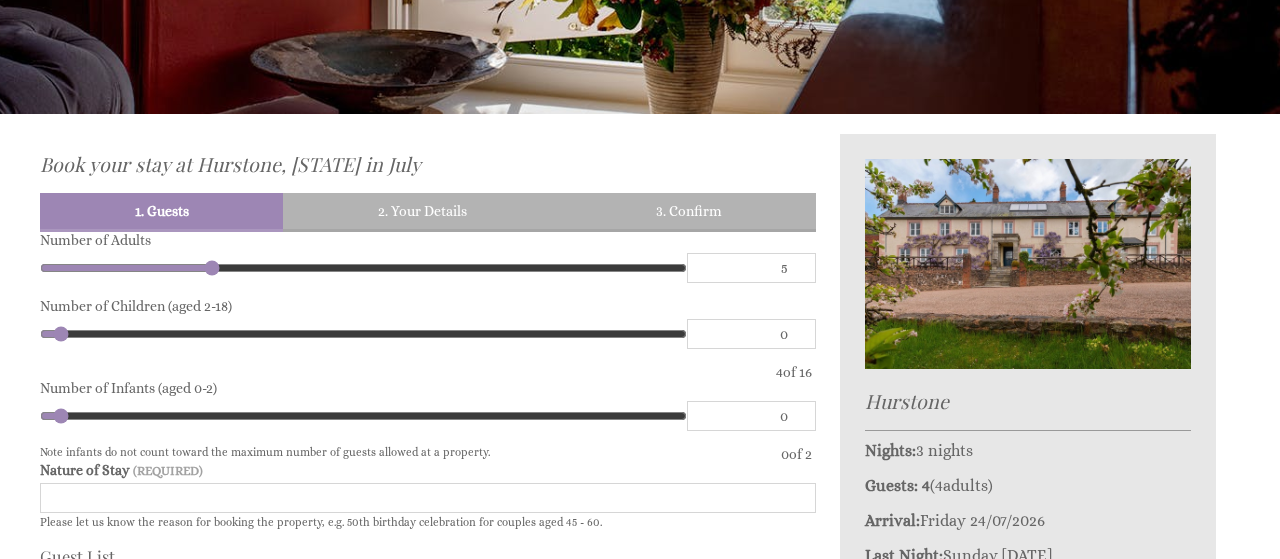 type on "5" 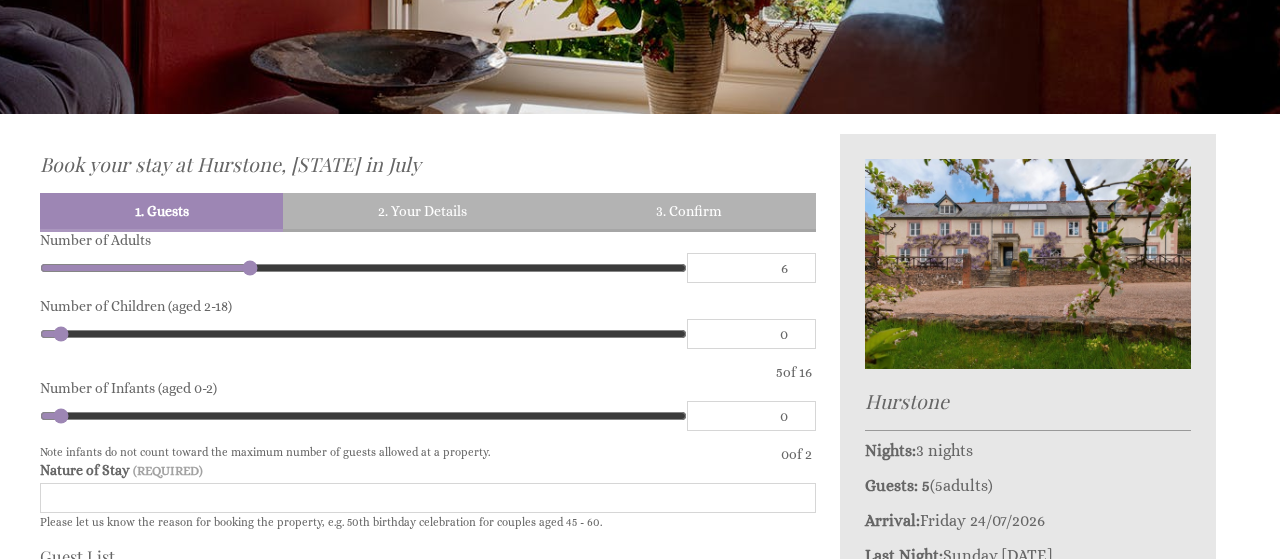 type on "6" 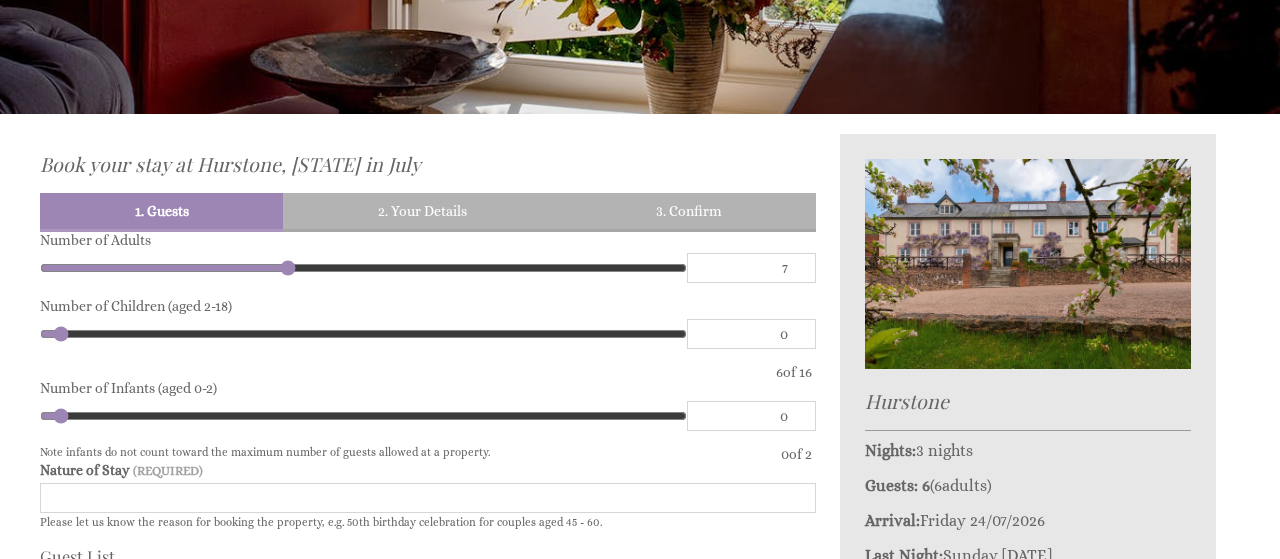 type on "7" 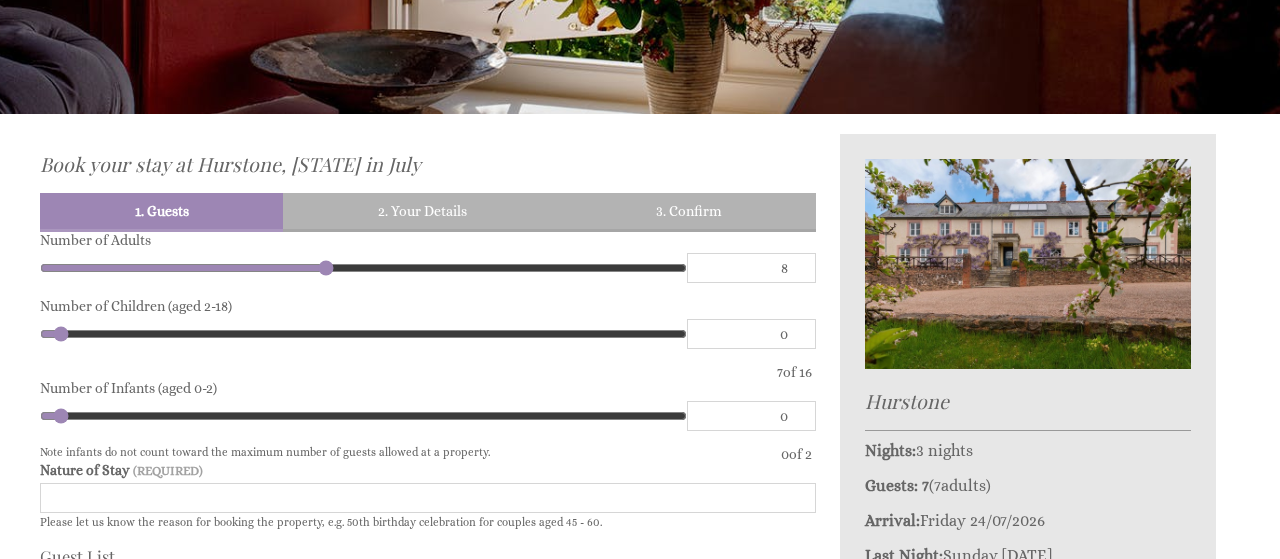 type on "8" 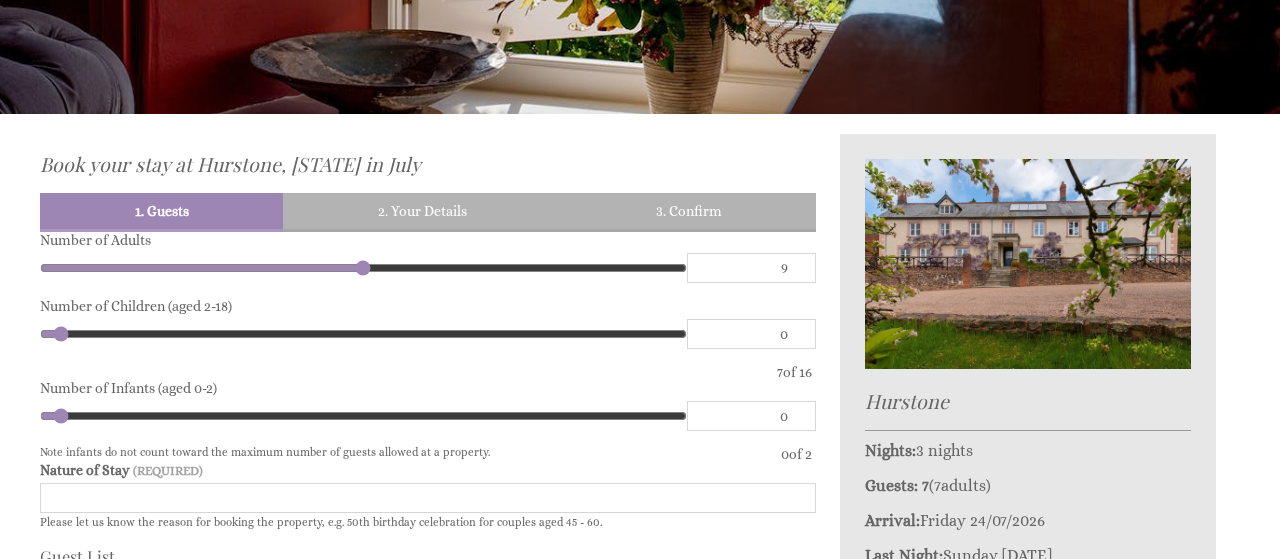 type on "9" 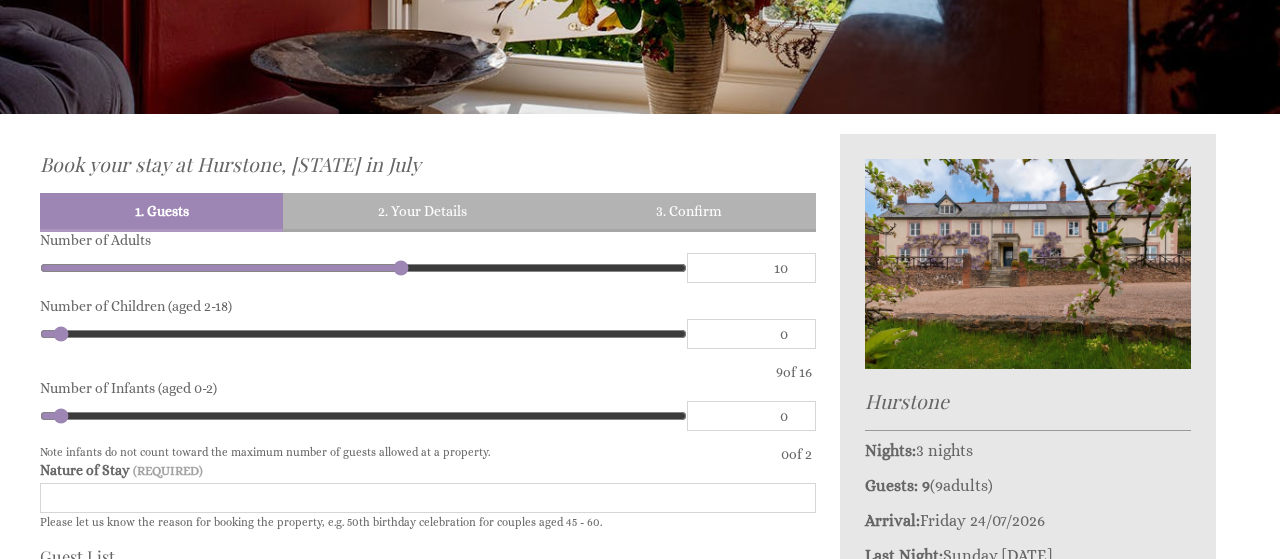type on "10" 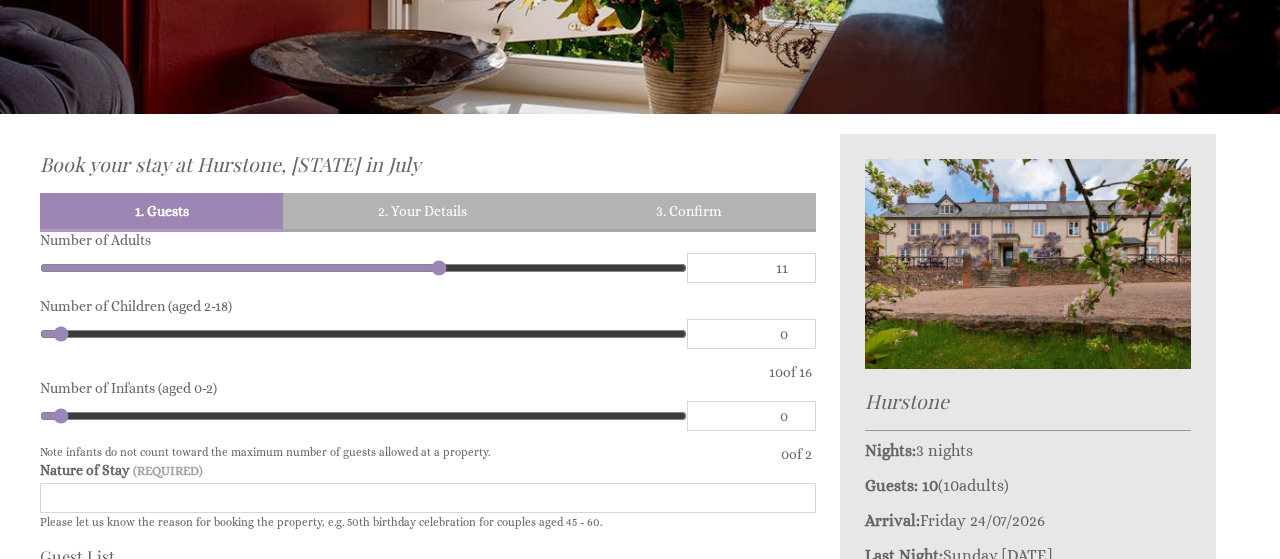 type on "11" 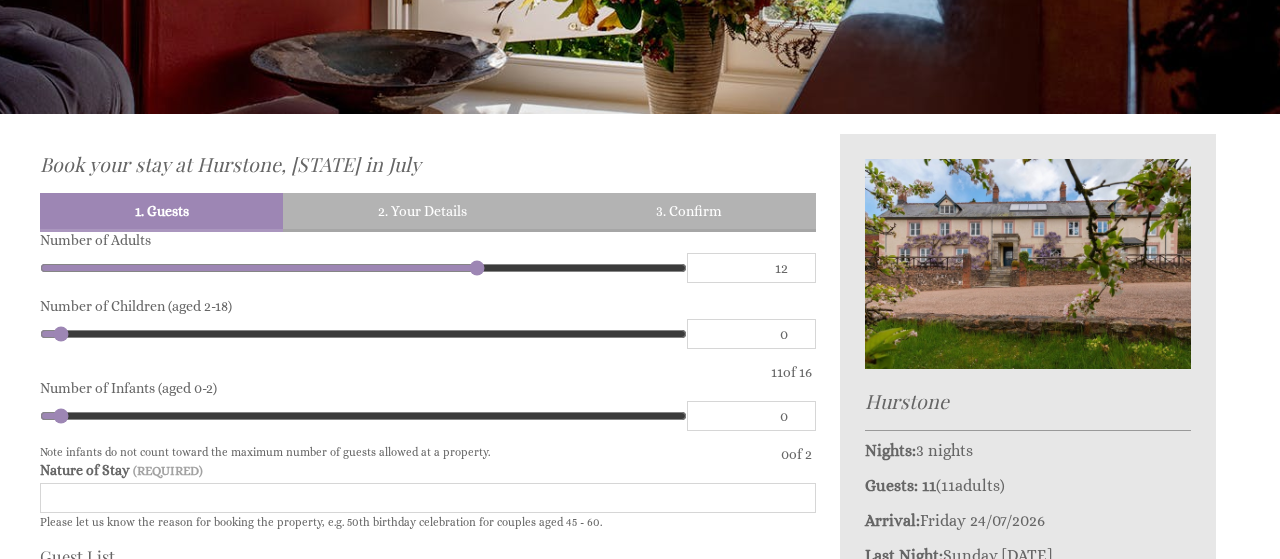 type on "12" 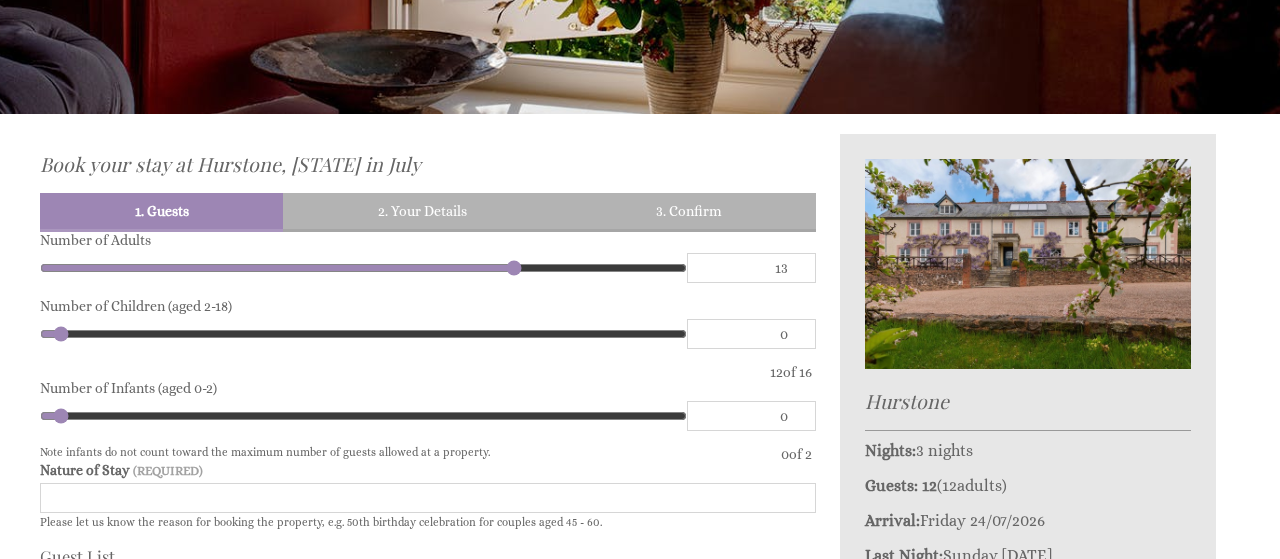 type on "13" 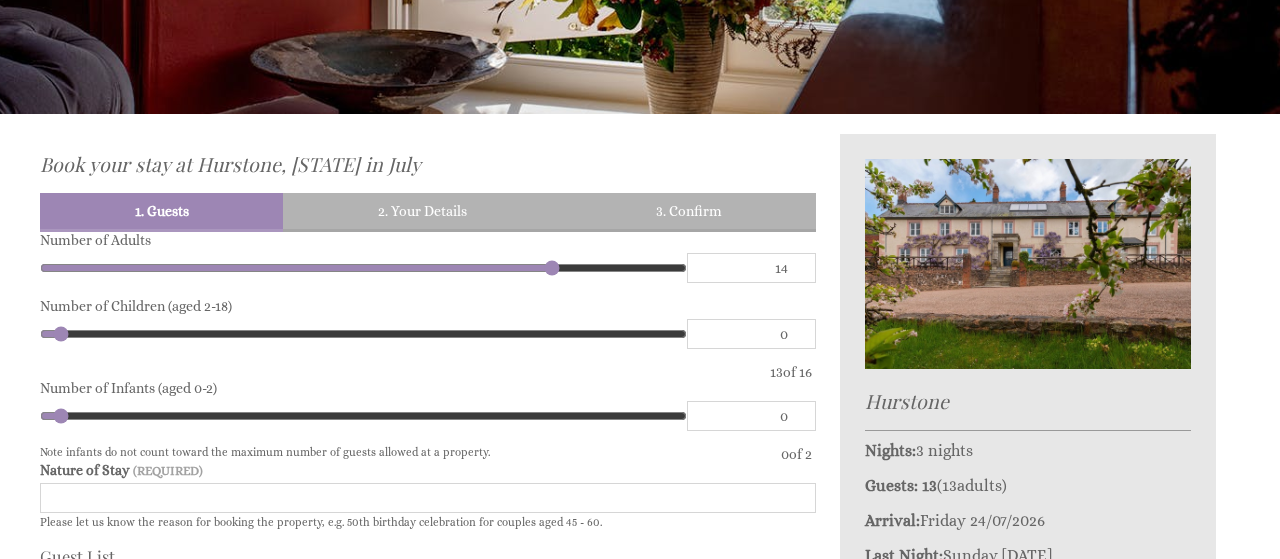 type on "14" 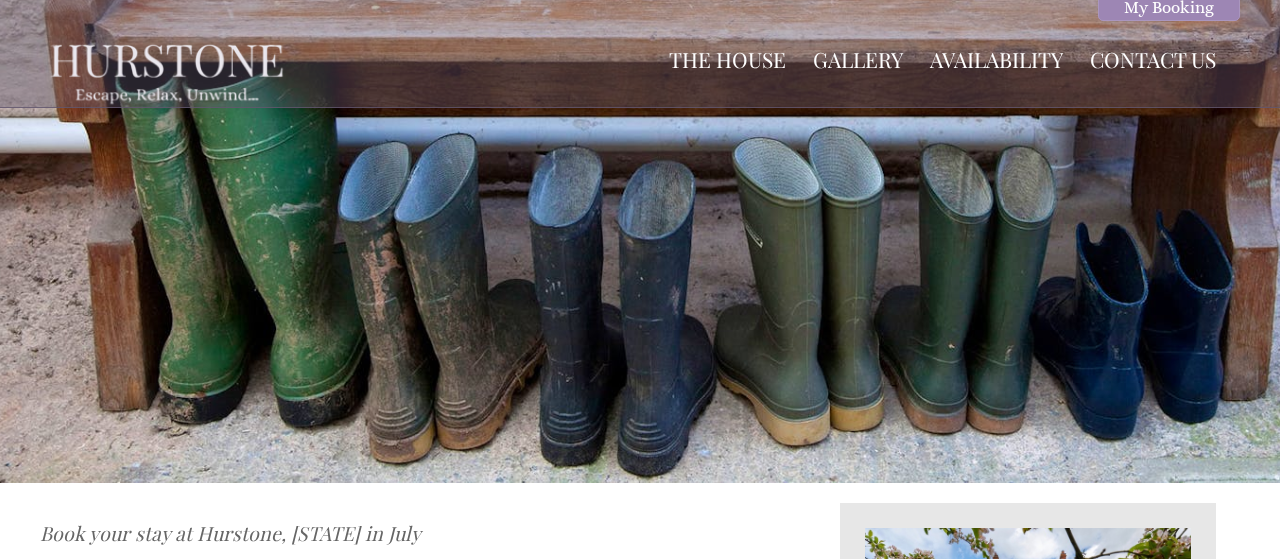 scroll, scrollTop: 0, scrollLeft: 0, axis: both 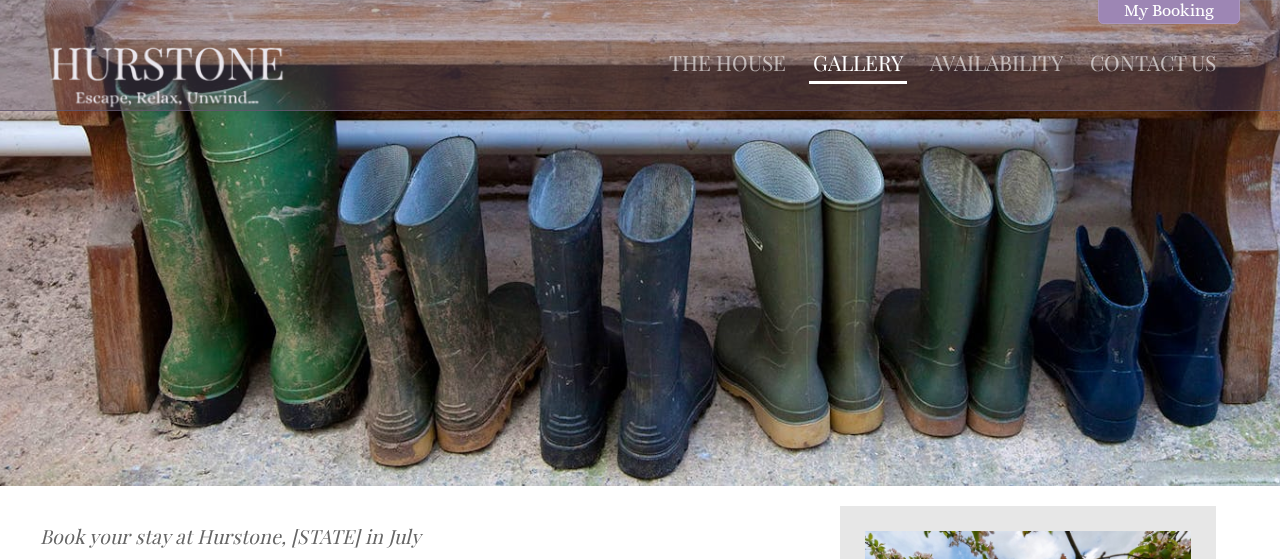 click on "Gallery" at bounding box center [858, 62] 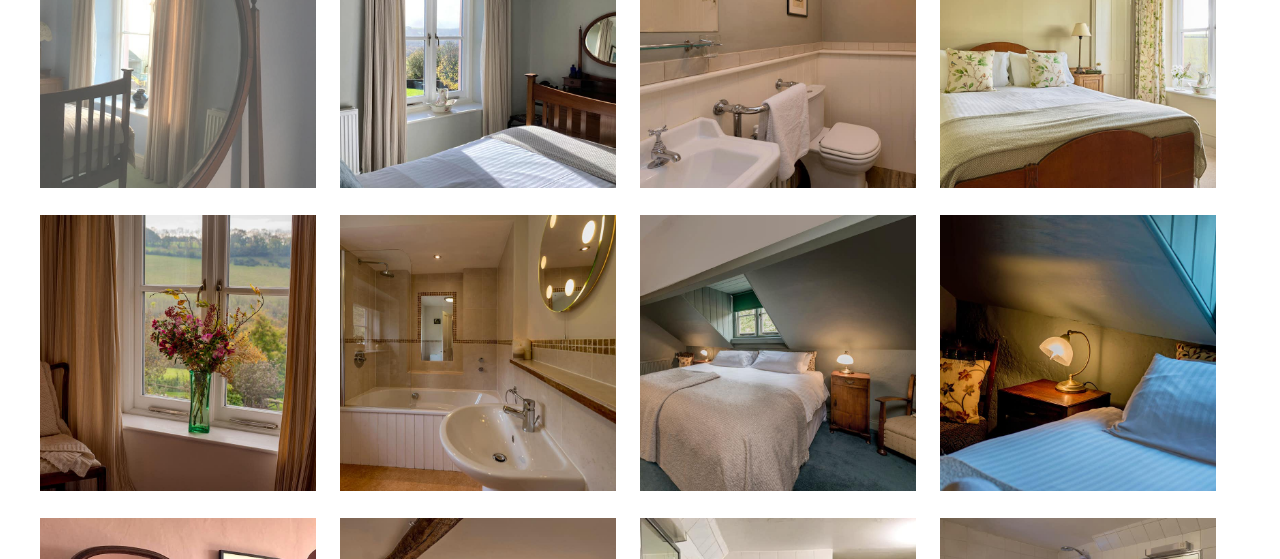 scroll, scrollTop: 3420, scrollLeft: 0, axis: vertical 